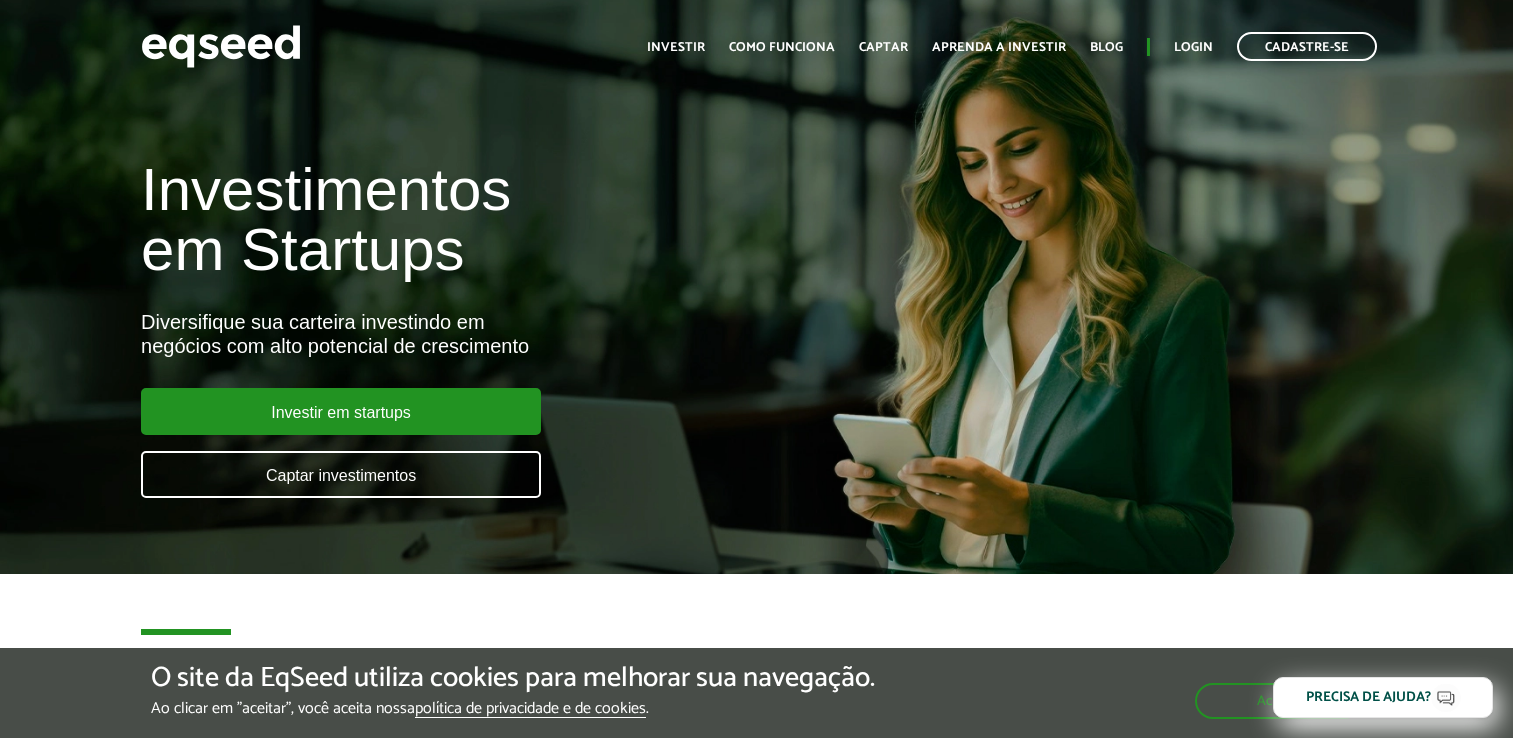 scroll, scrollTop: 0, scrollLeft: 0, axis: both 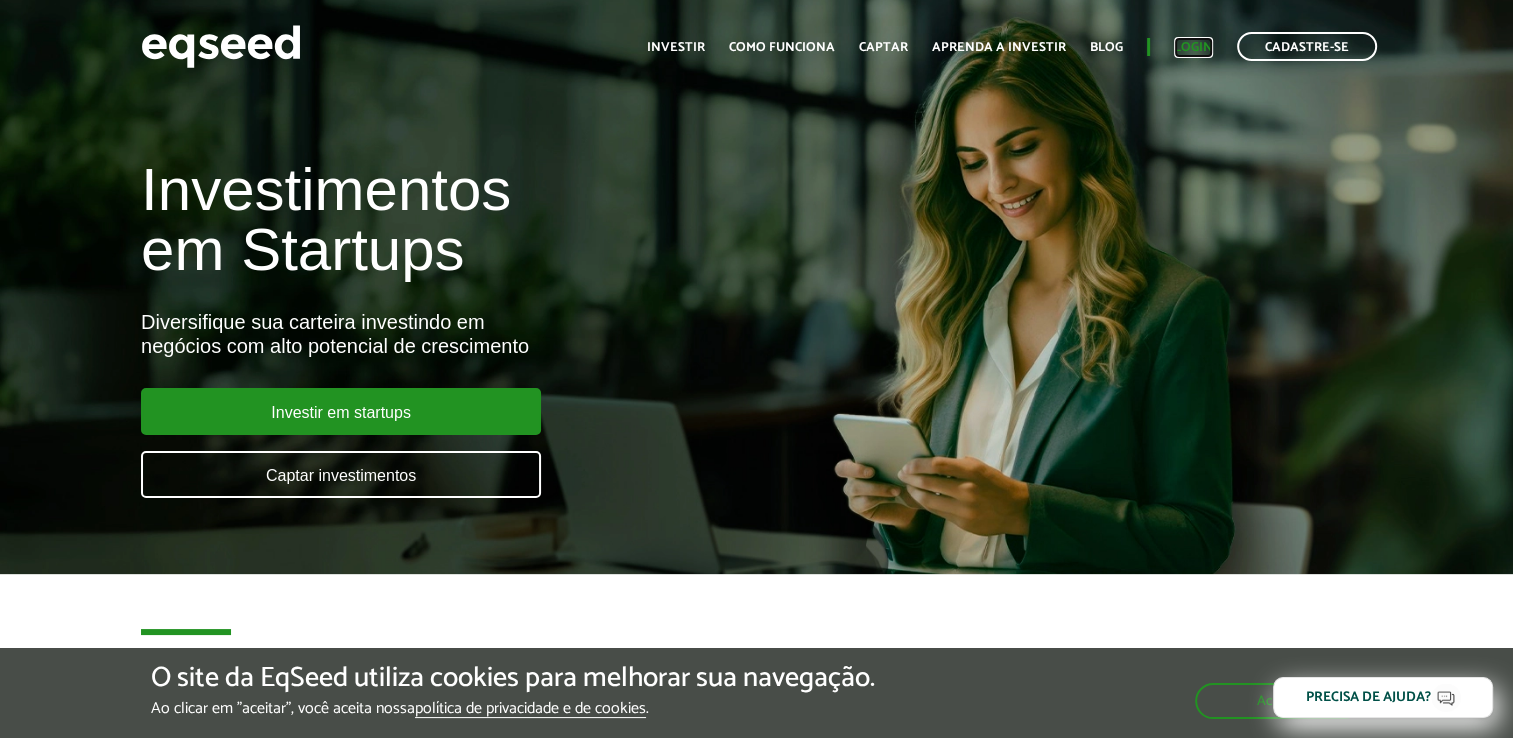click on "Login" at bounding box center (1193, 47) 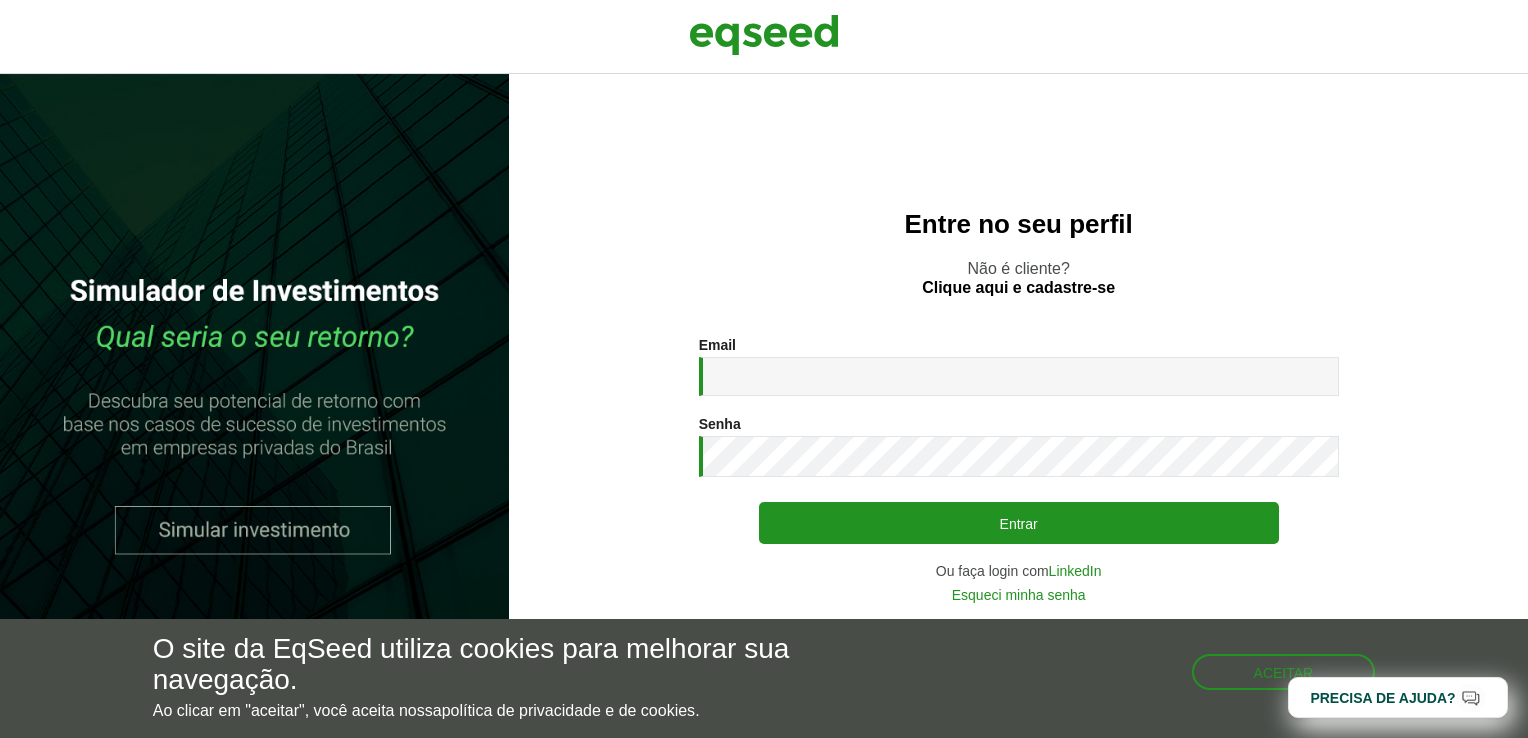scroll, scrollTop: 0, scrollLeft: 0, axis: both 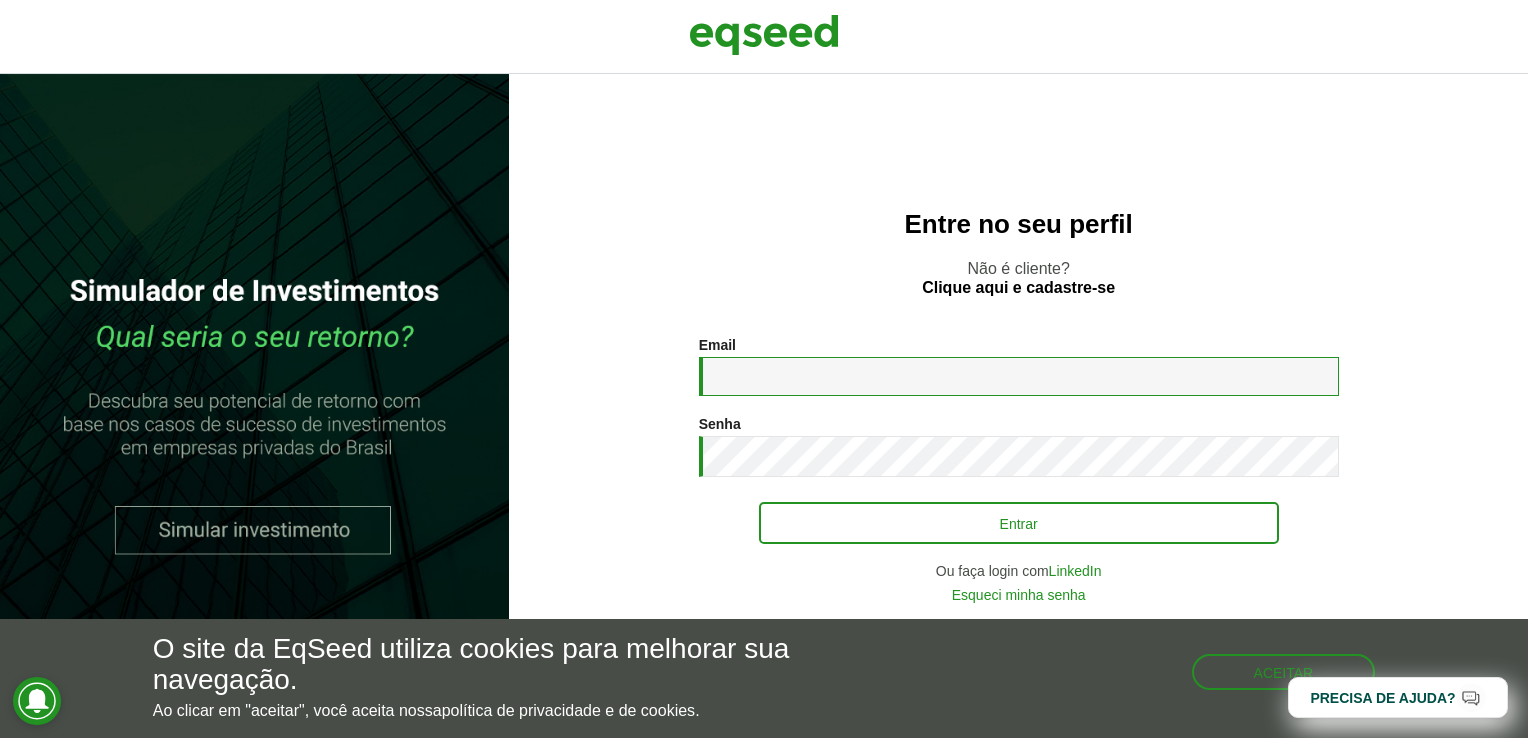 type on "**********" 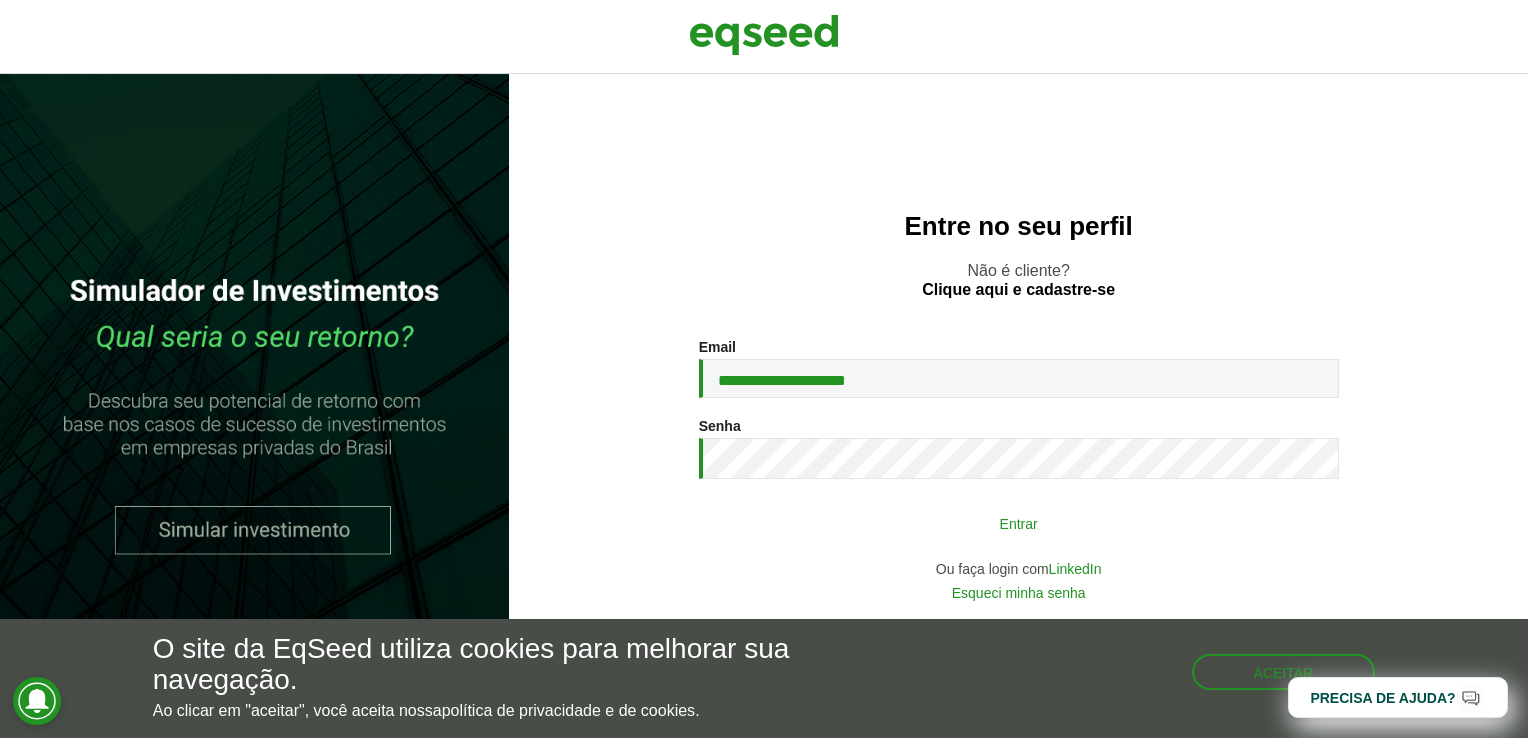 click on "Entrar" at bounding box center [1019, 523] 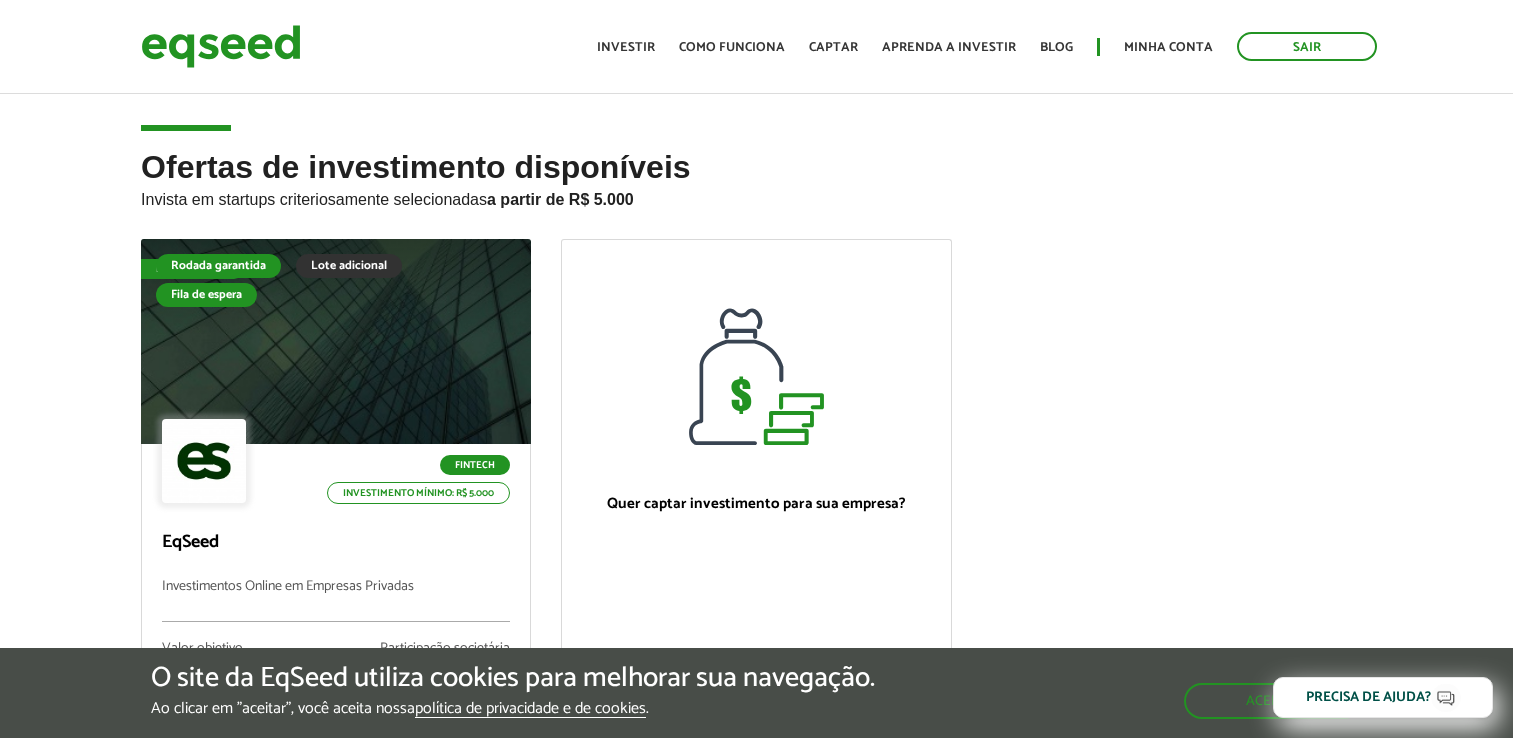 scroll, scrollTop: 0, scrollLeft: 0, axis: both 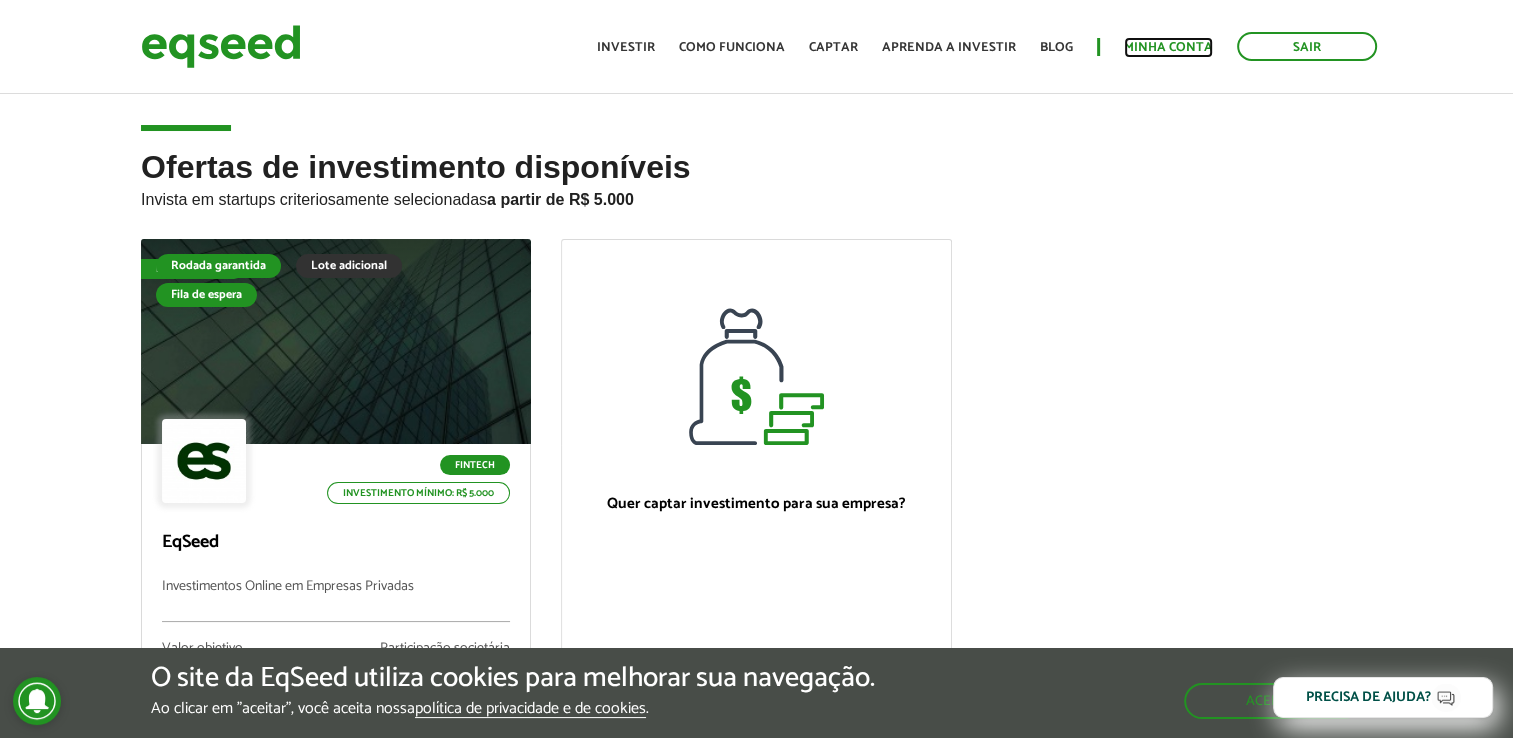 click on "Minha conta" at bounding box center [1168, 47] 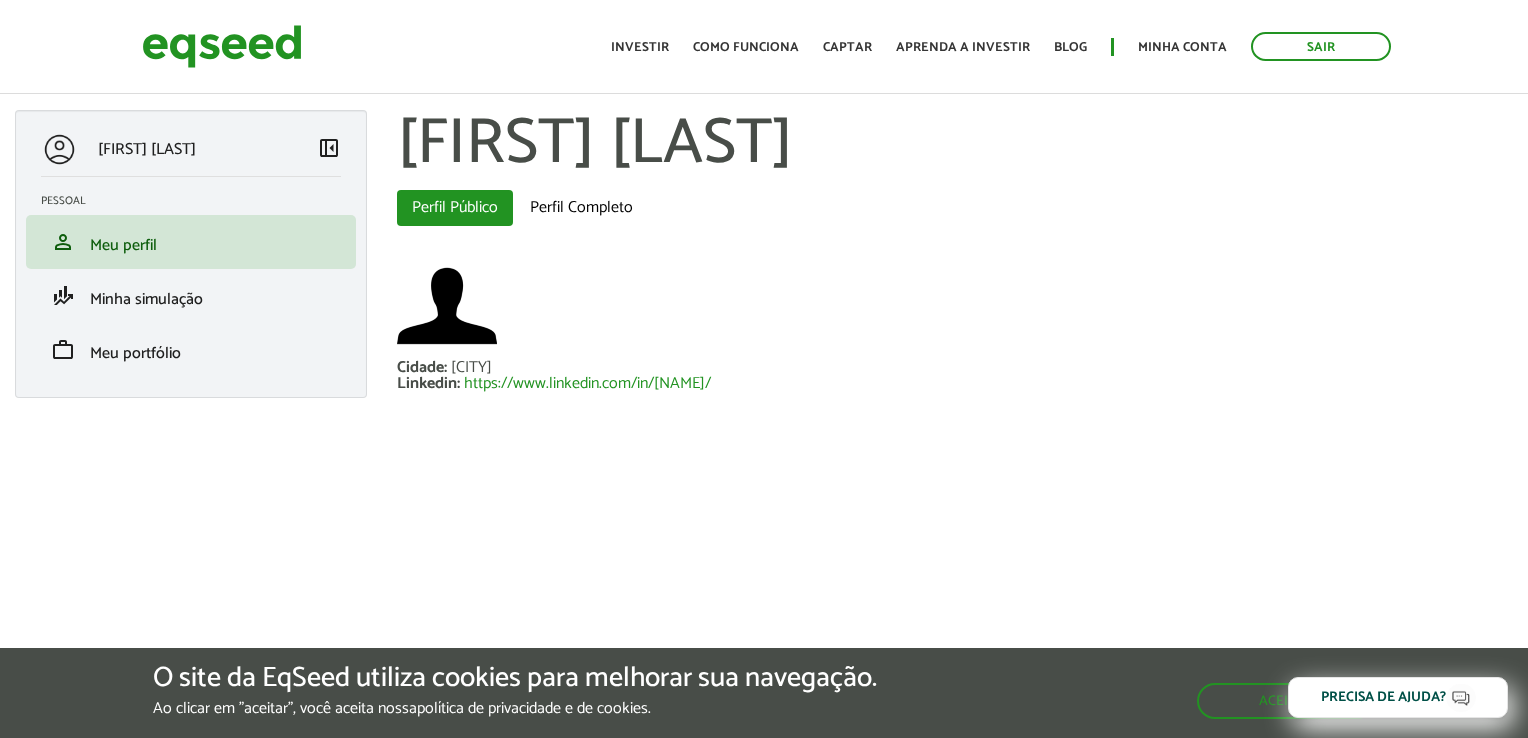 scroll, scrollTop: 0, scrollLeft: 0, axis: both 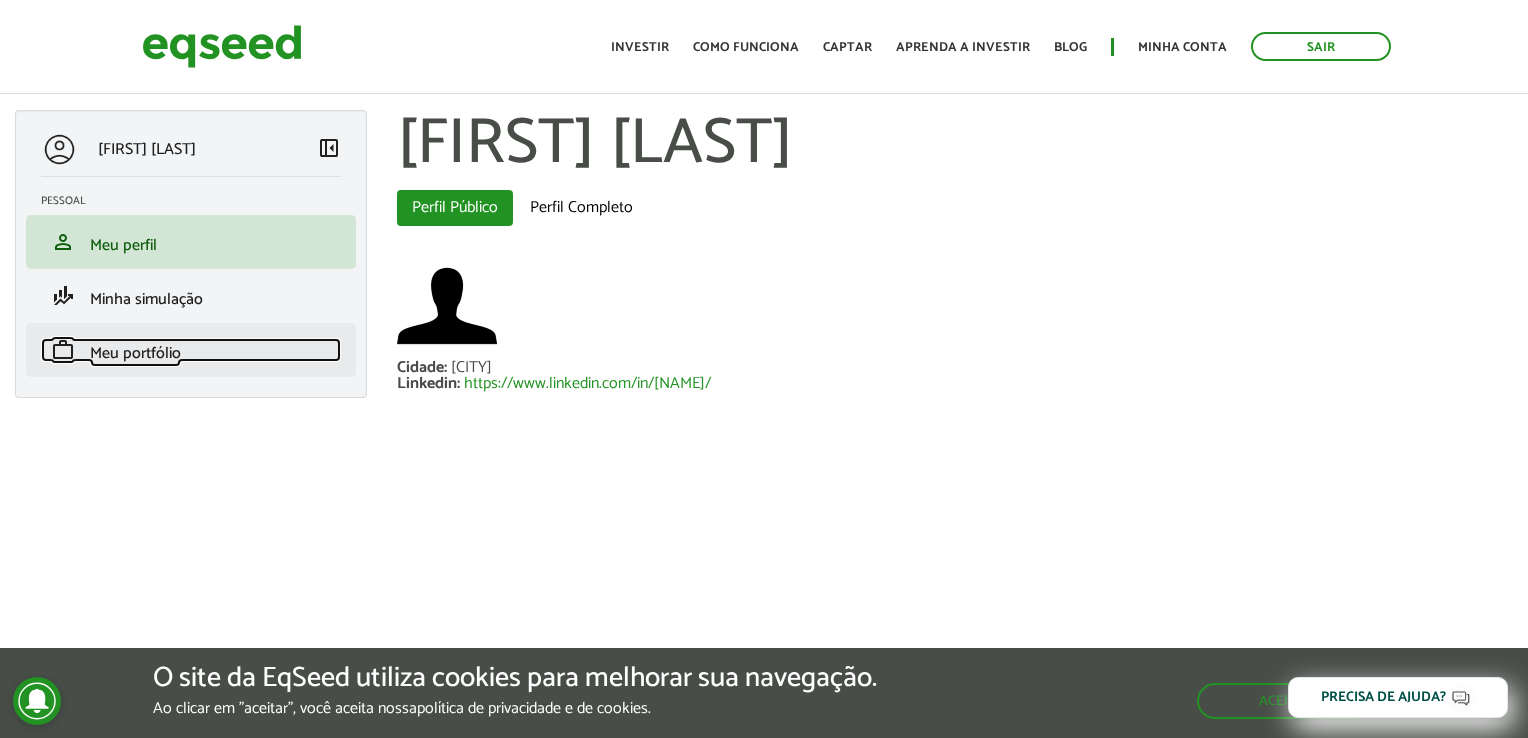 click on "Meu portfólio" at bounding box center (135, 353) 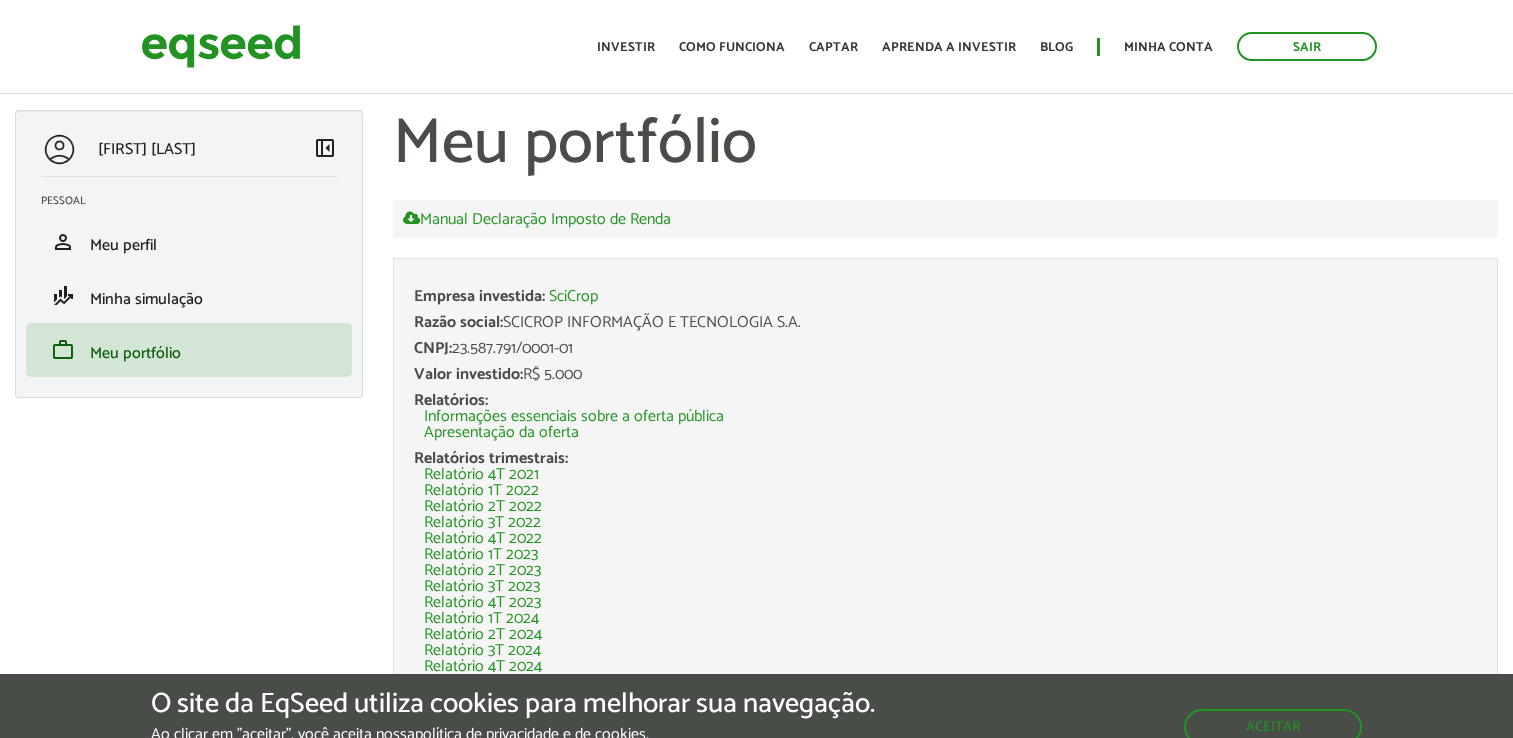scroll, scrollTop: 0, scrollLeft: 0, axis: both 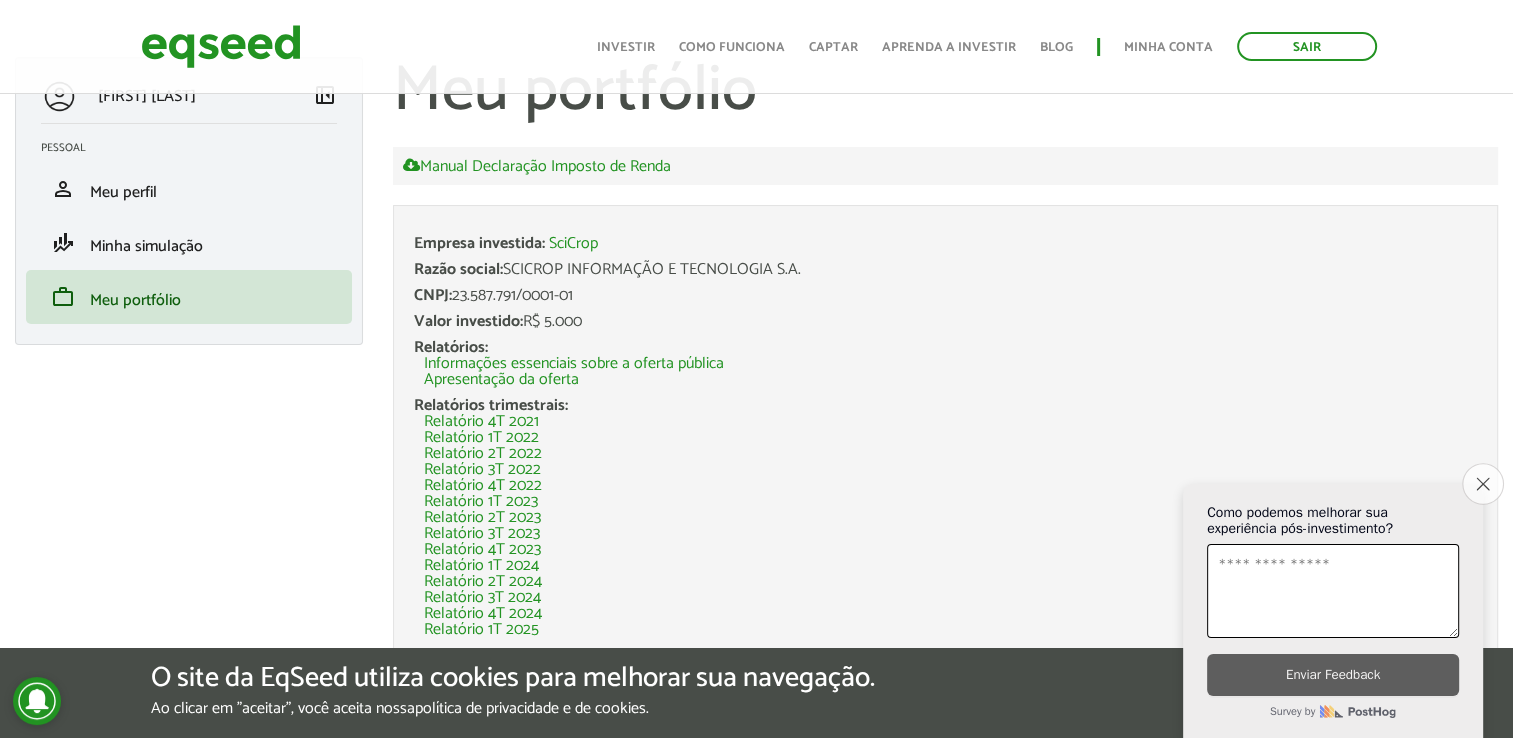 click on "Close survey" 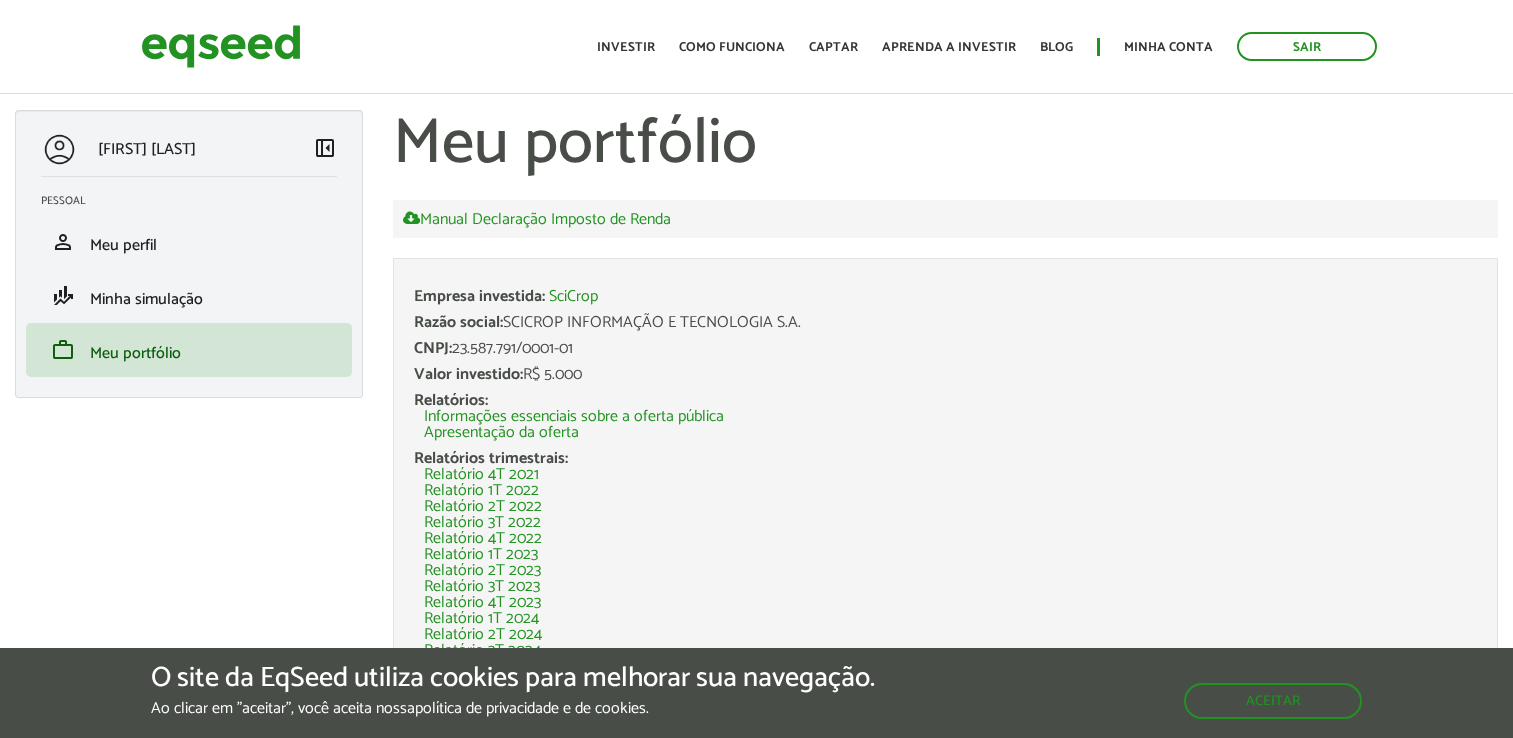 scroll, scrollTop: 0, scrollLeft: 0, axis: both 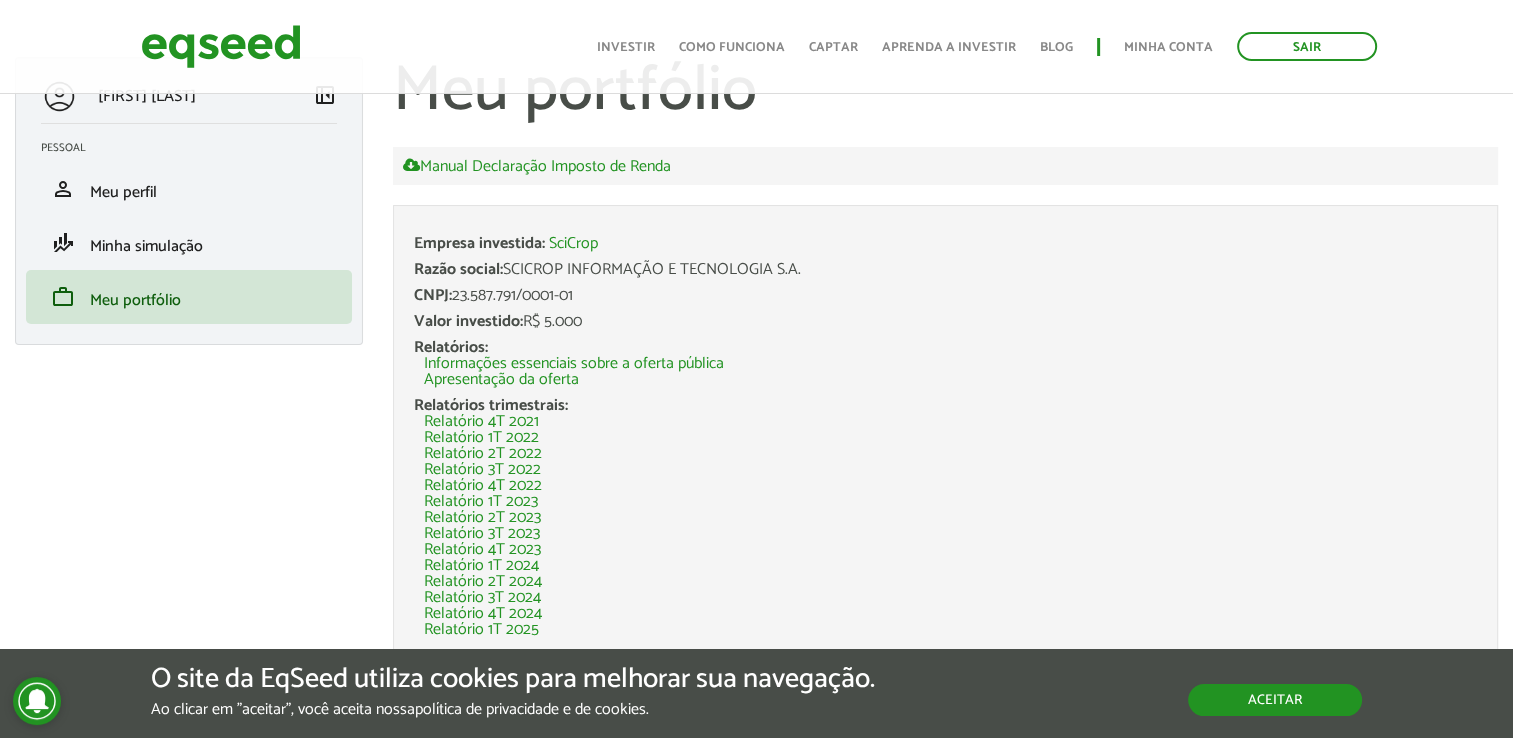 click on "Aceitar" at bounding box center [1275, 700] 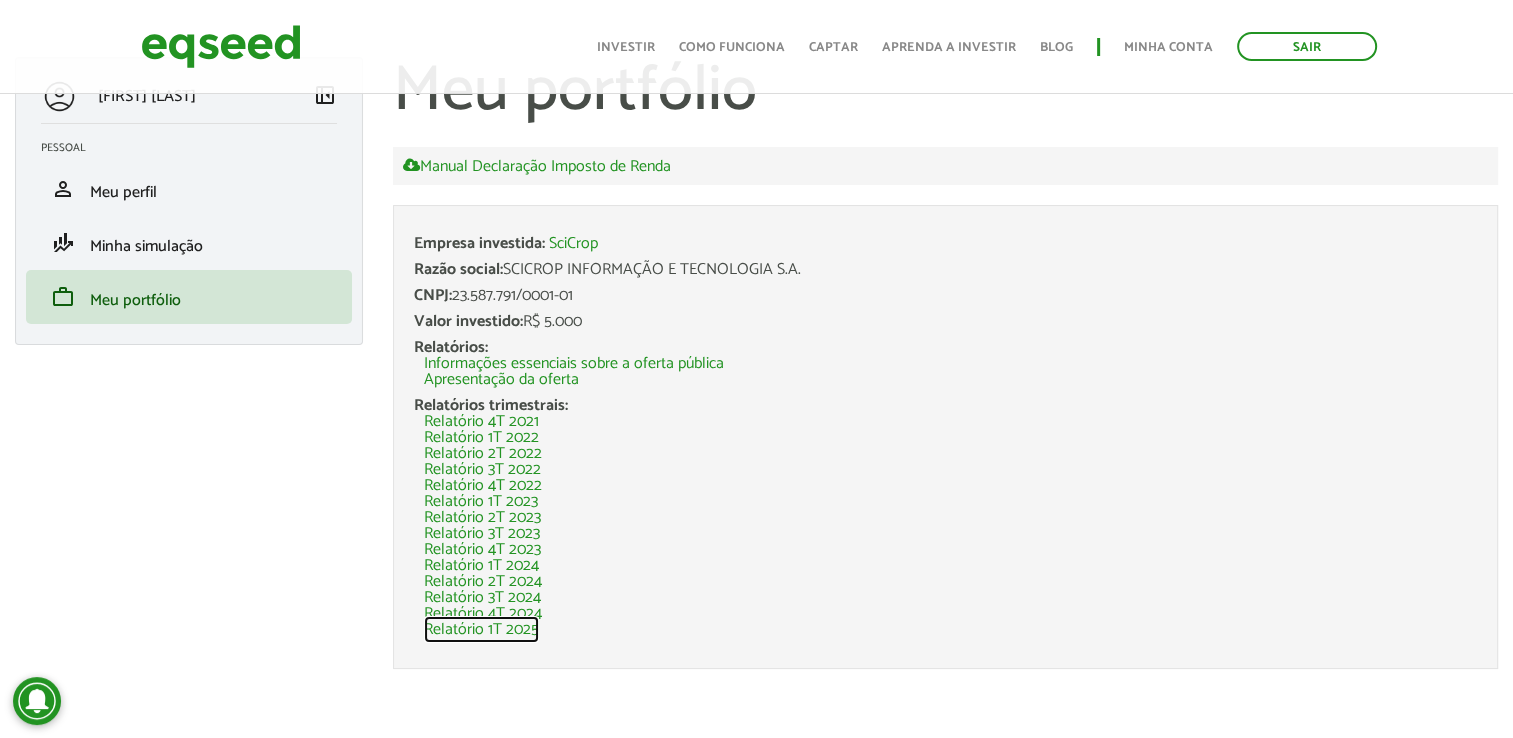 click on "Relatório 1T 2025" at bounding box center [481, 630] 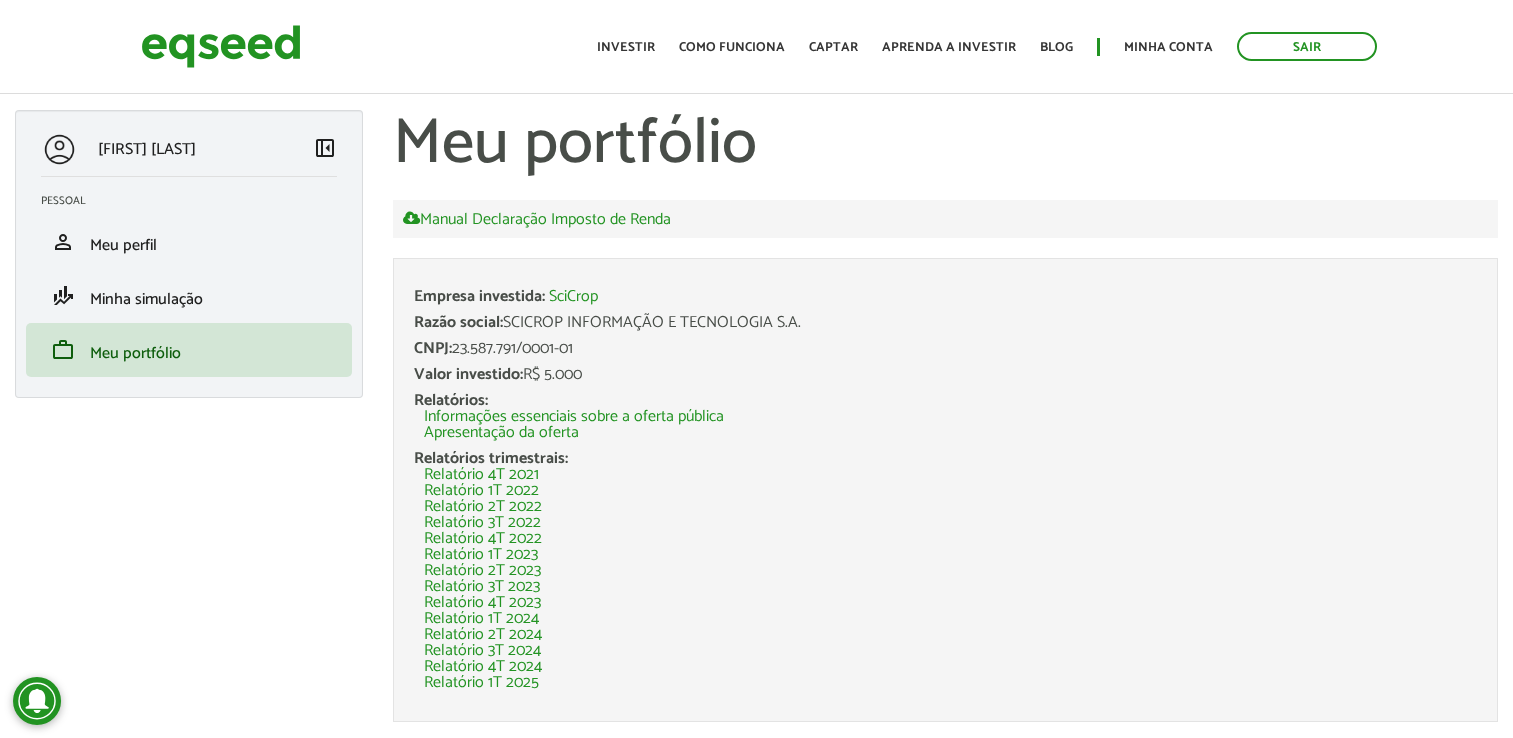 scroll, scrollTop: 0, scrollLeft: 0, axis: both 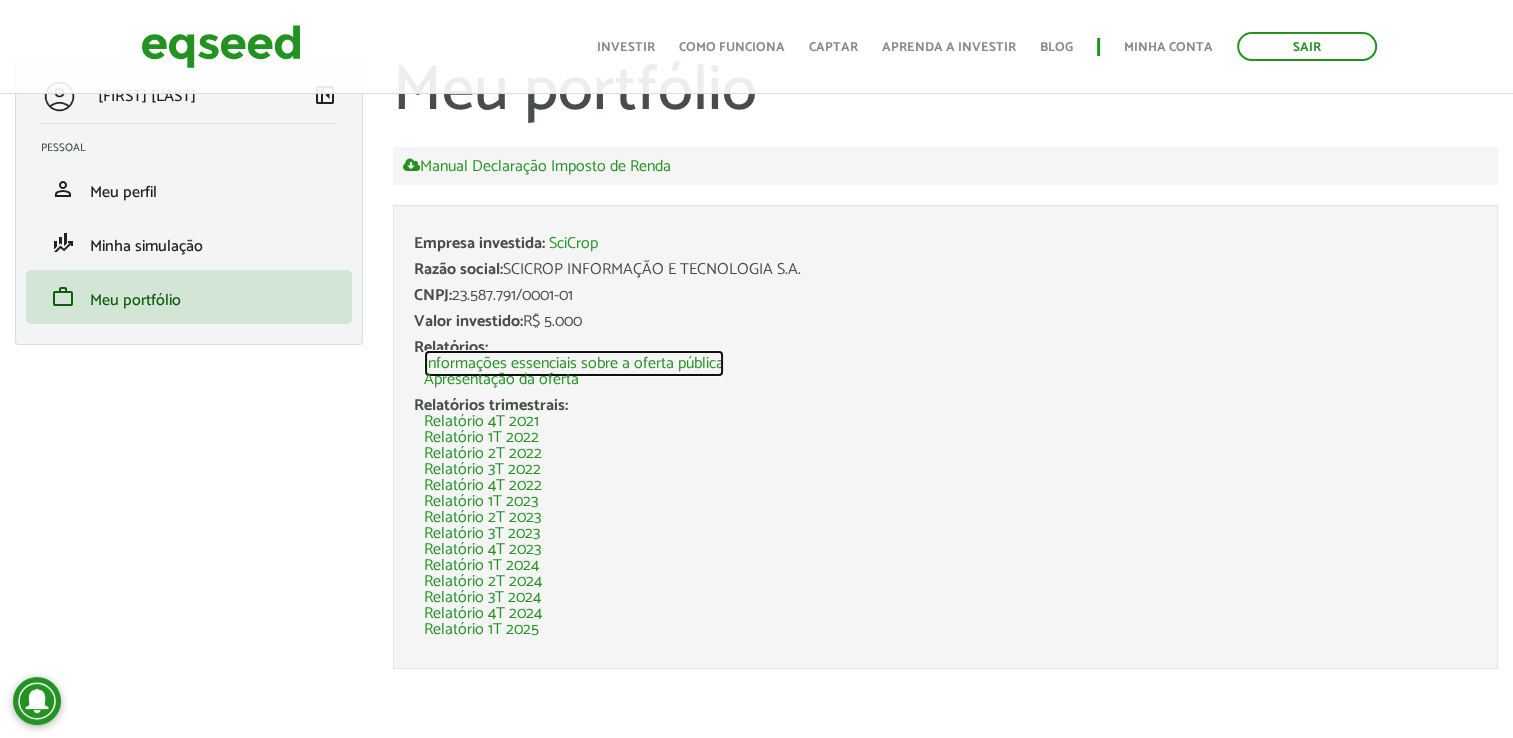 click on "Informações essenciais sobre a oferta pública" at bounding box center (574, 364) 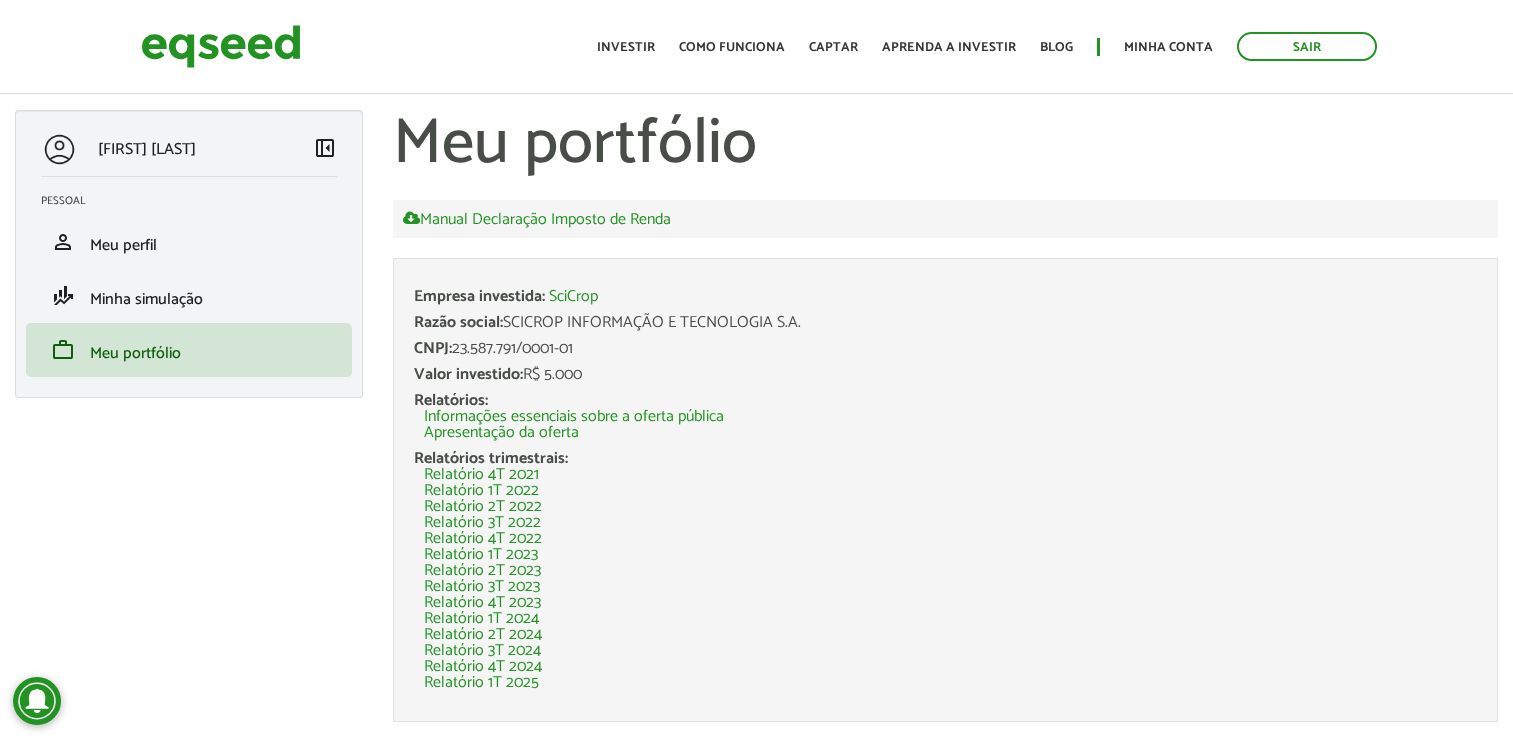 scroll, scrollTop: 0, scrollLeft: 0, axis: both 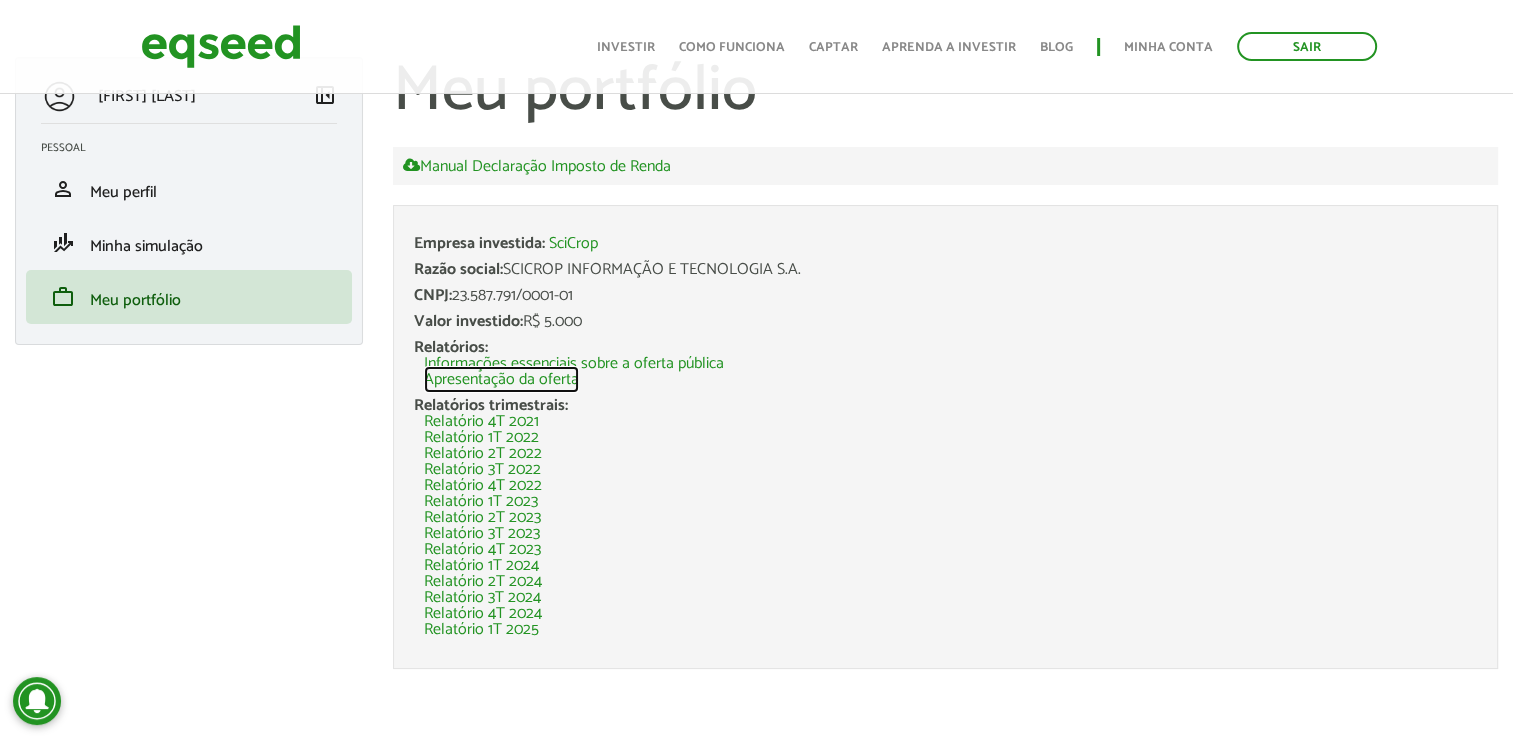 click on "Apresentação da oferta" at bounding box center [501, 380] 